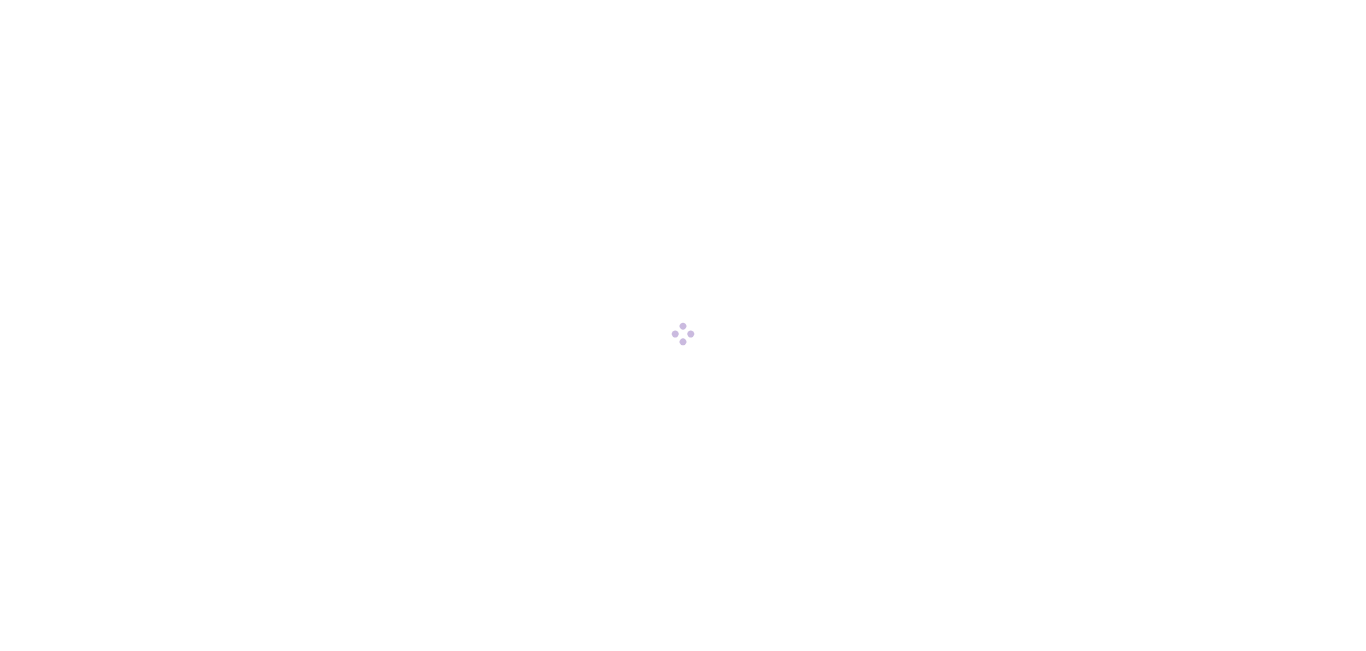 scroll, scrollTop: 0, scrollLeft: 0, axis: both 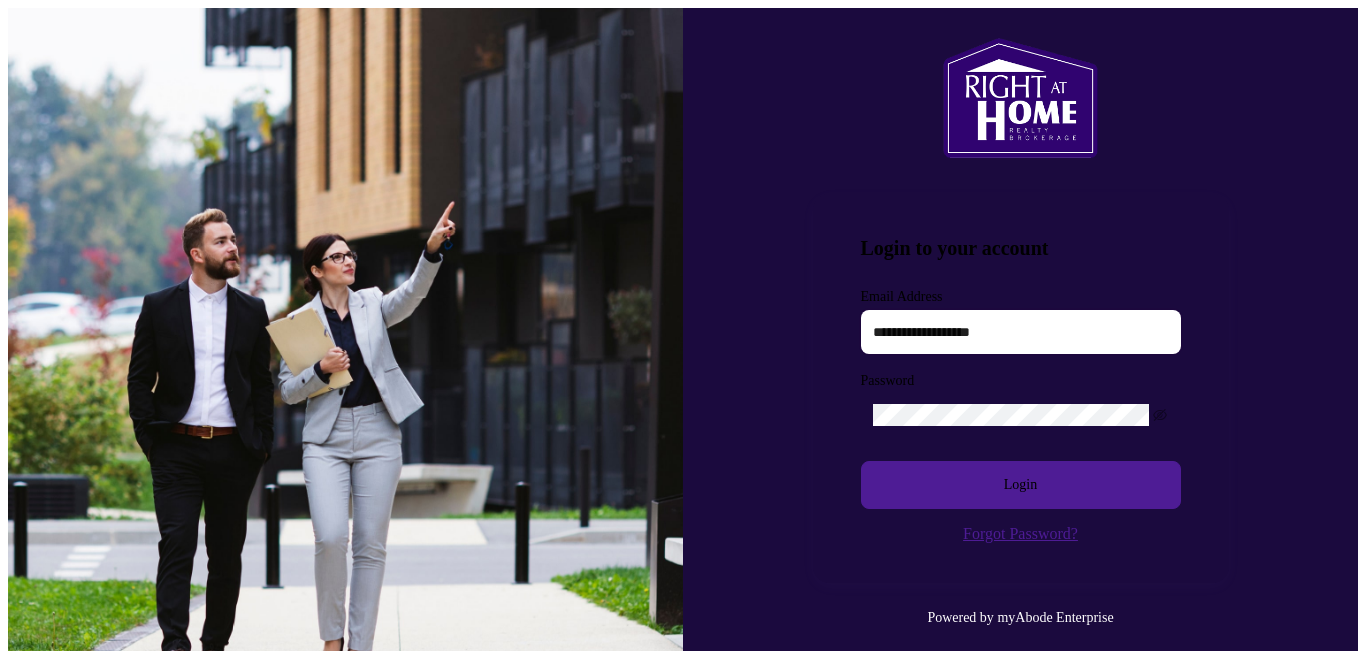 click at bounding box center [1021, 332] 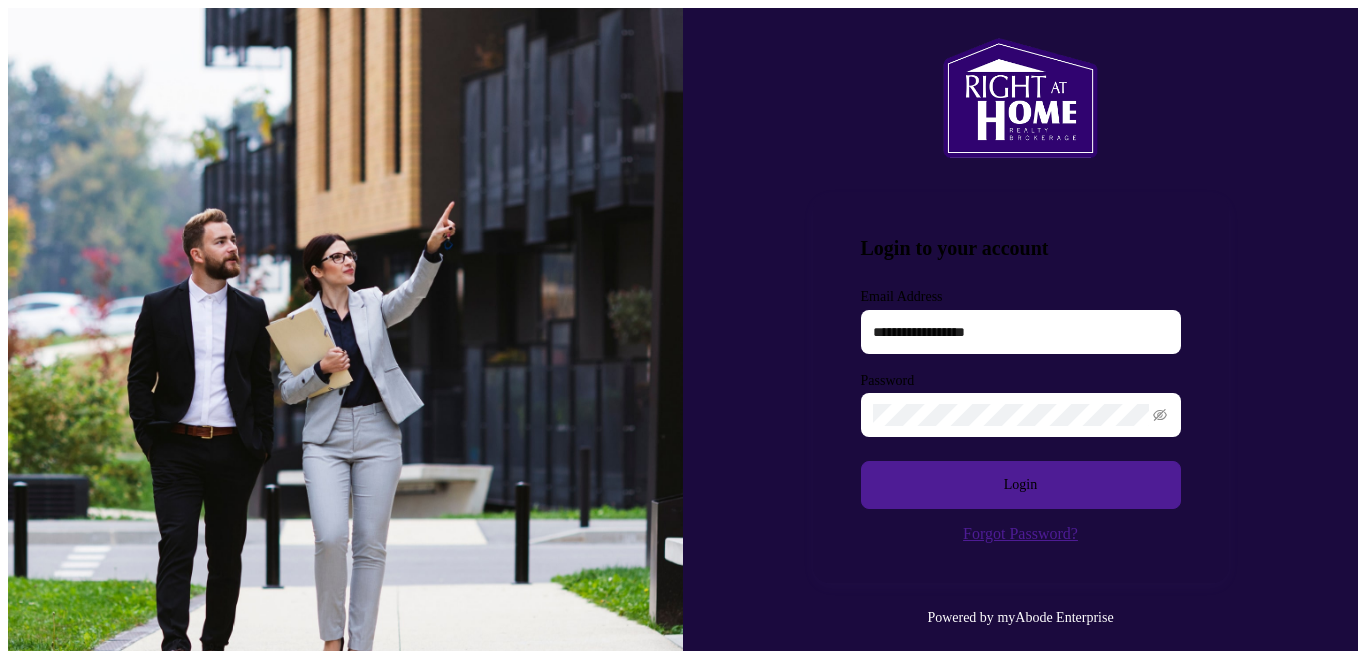 click at bounding box center [1021, 415] 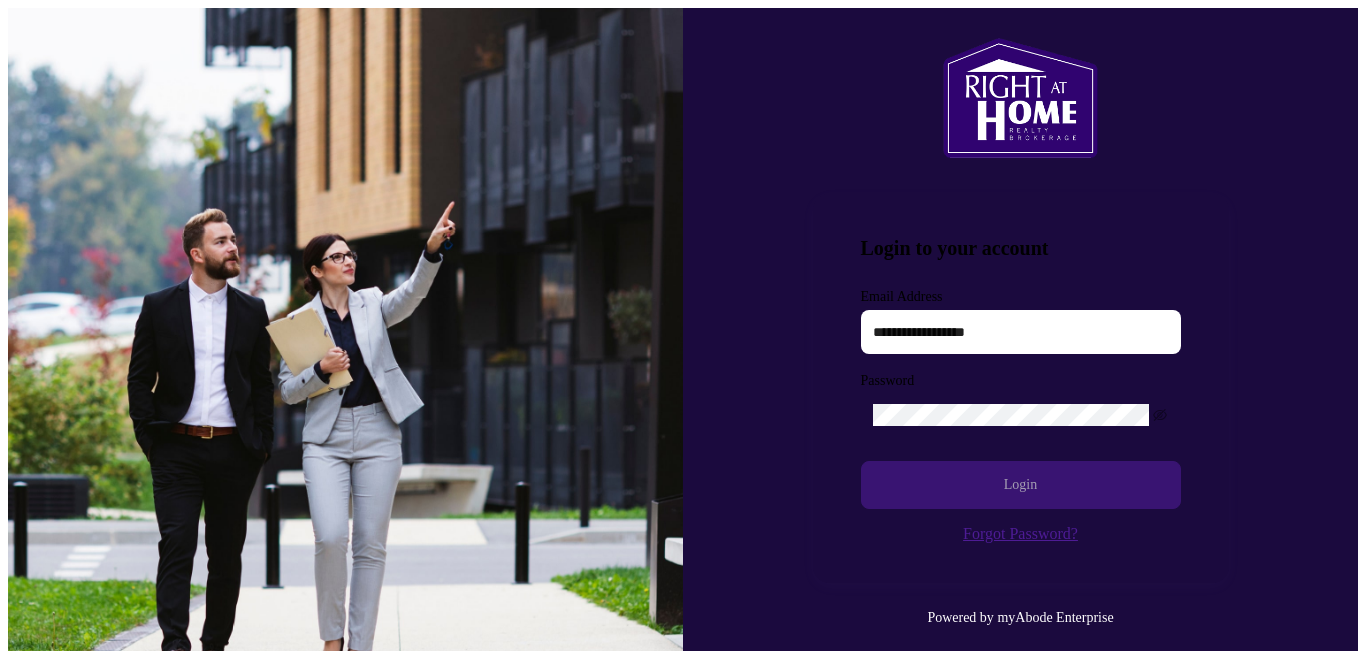 click on "Login" at bounding box center (1021, 485) 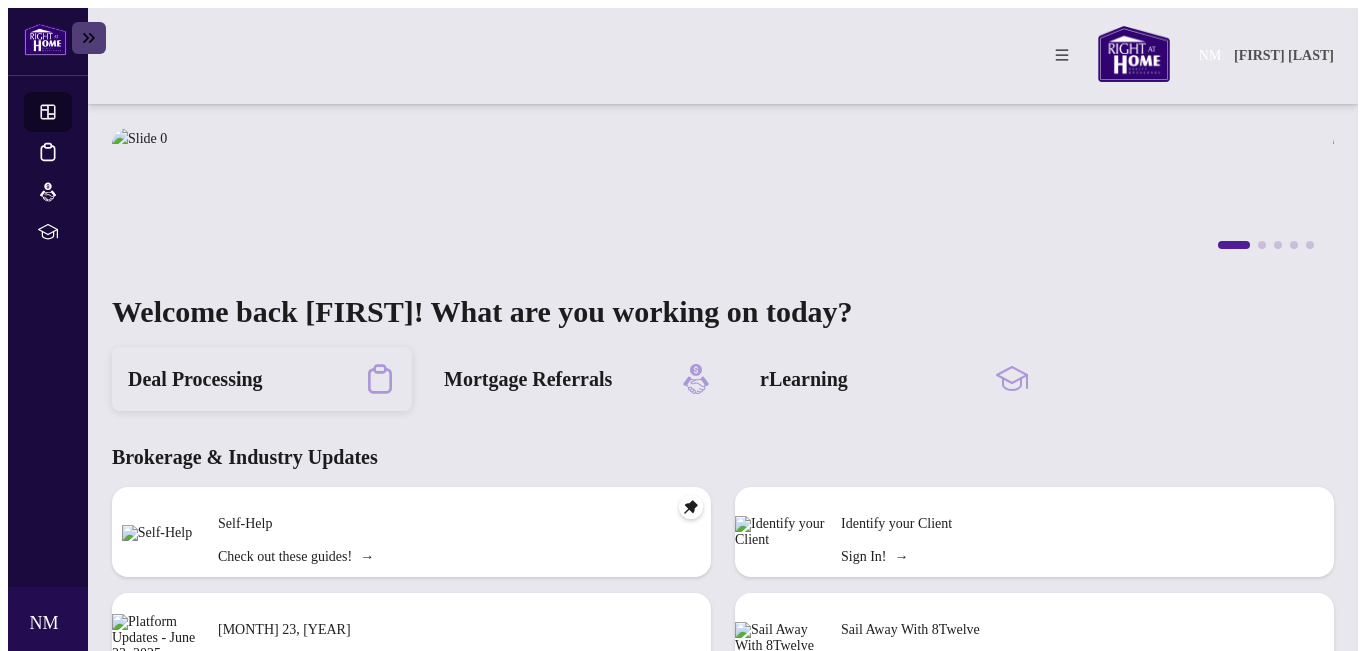 click on "Deal Processing" at bounding box center [195, 379] 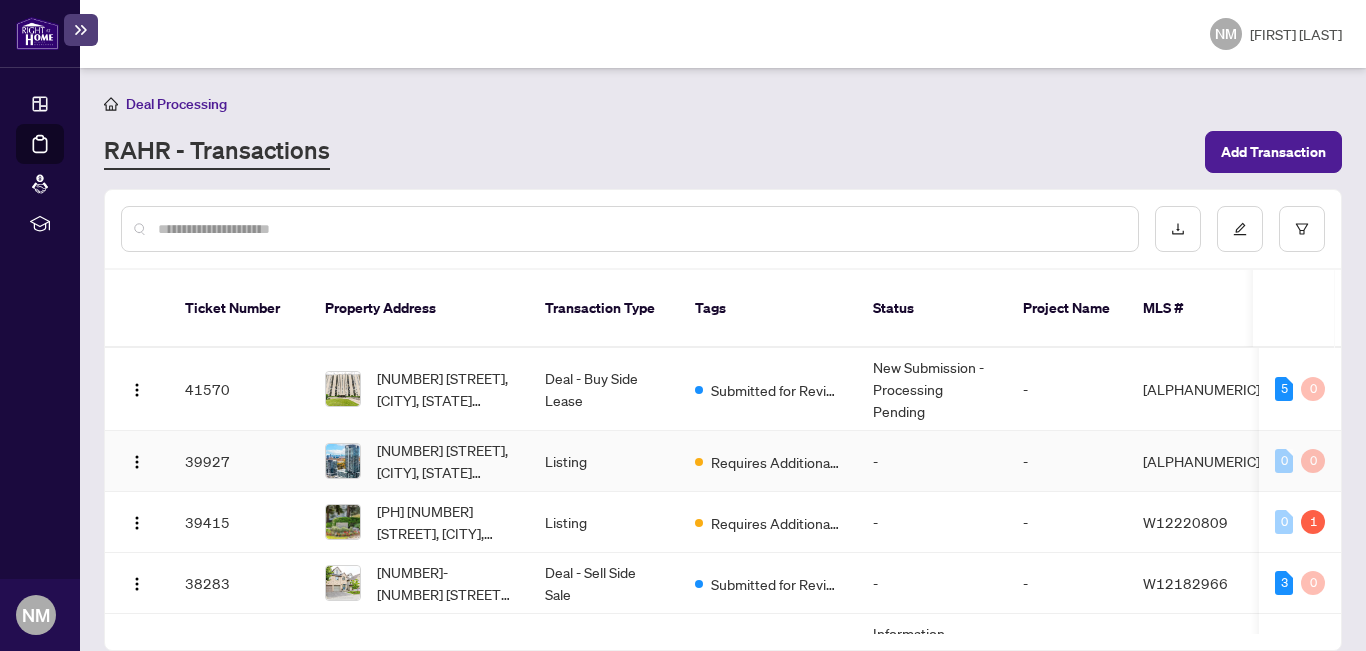 click on "[NUMBER] [STREET], [CITY], [STATE] [POSTAL_CODE], [COUNTRY]" at bounding box center [419, 461] 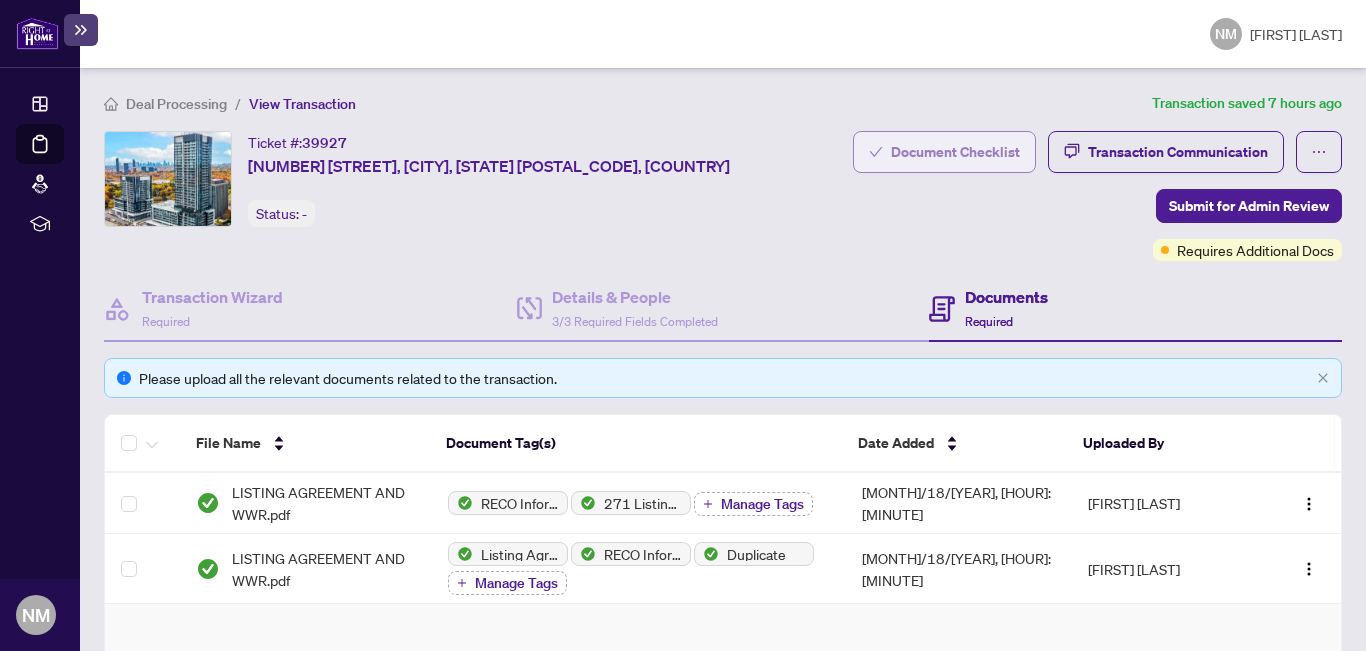 click on "Document Checklist" at bounding box center [955, 152] 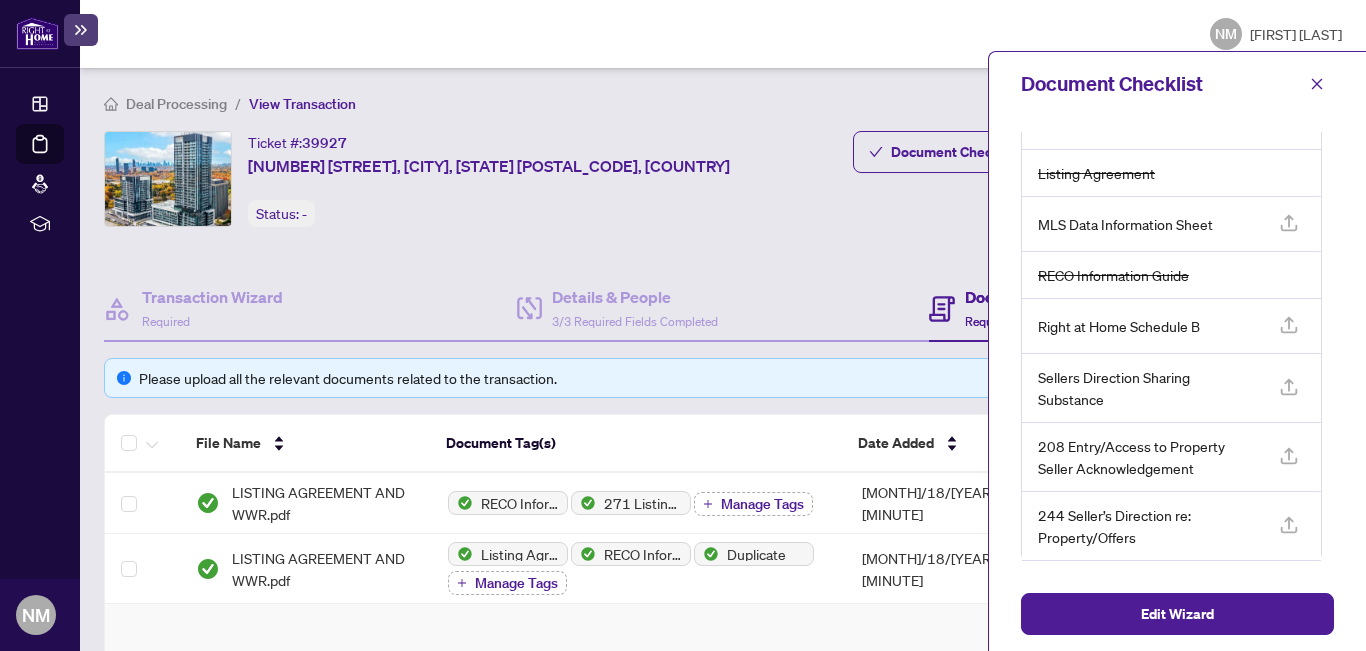 scroll, scrollTop: 98, scrollLeft: 0, axis: vertical 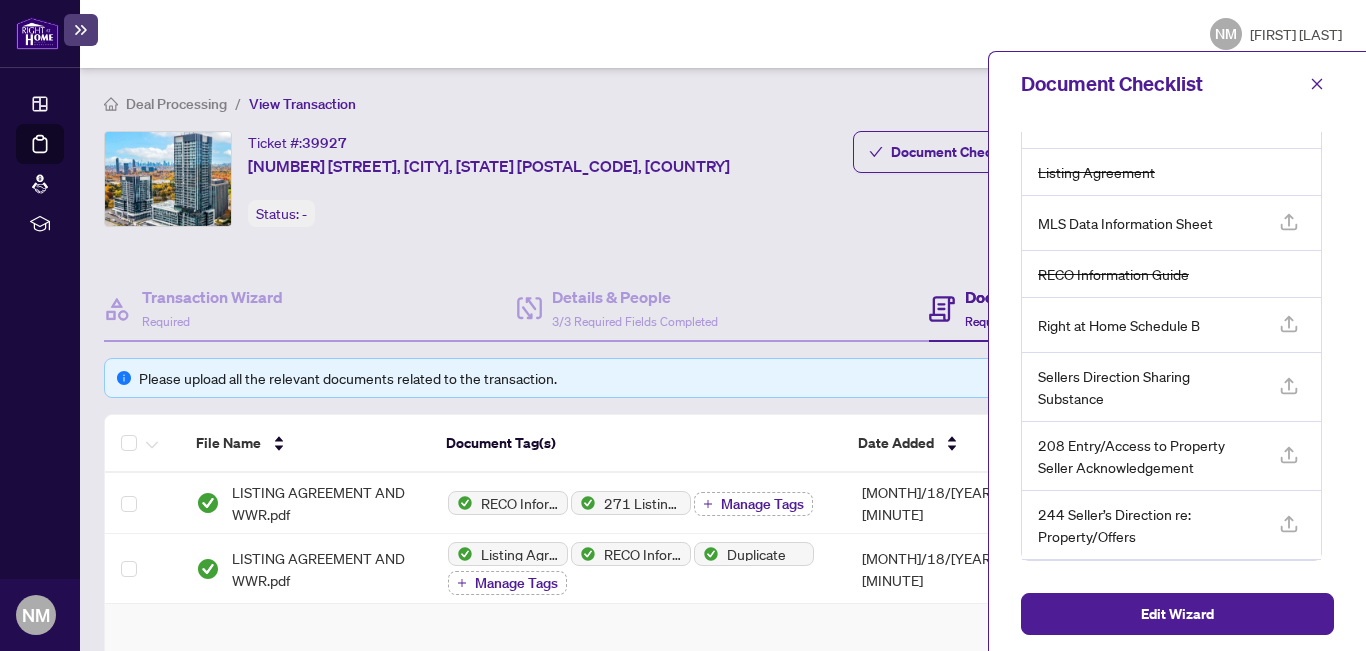 click at bounding box center (1289, 65) 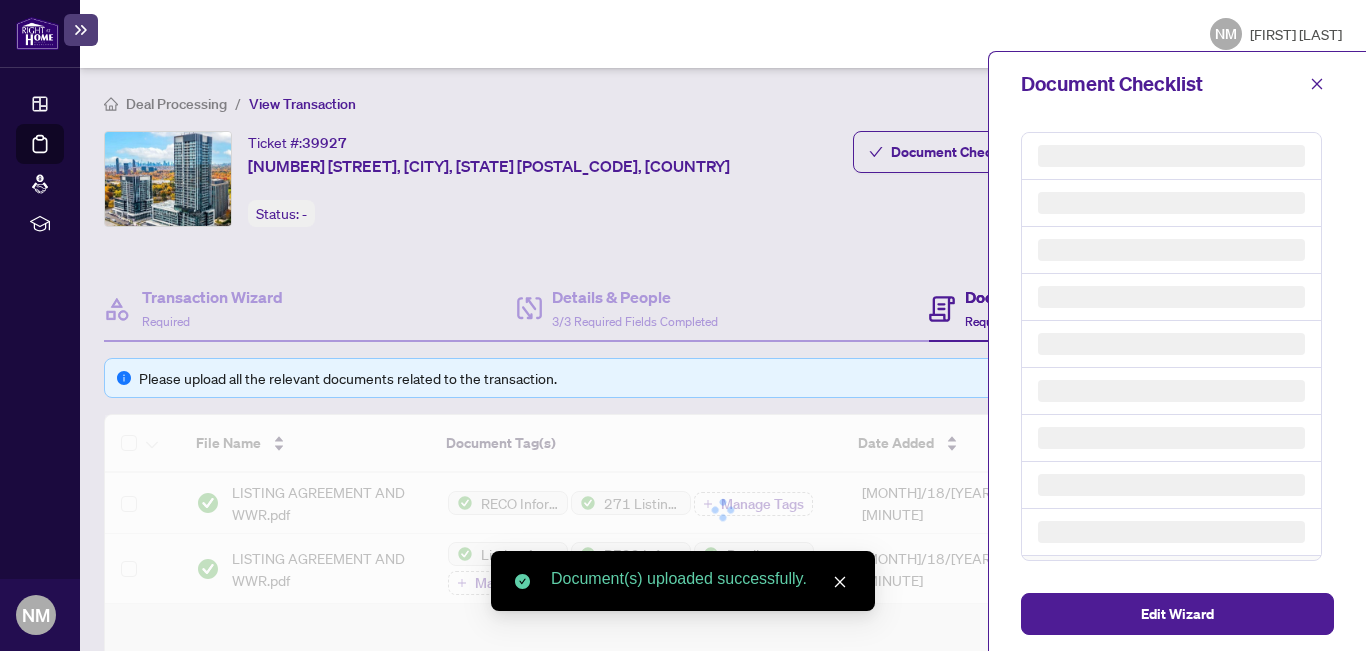 scroll, scrollTop: 0, scrollLeft: 0, axis: both 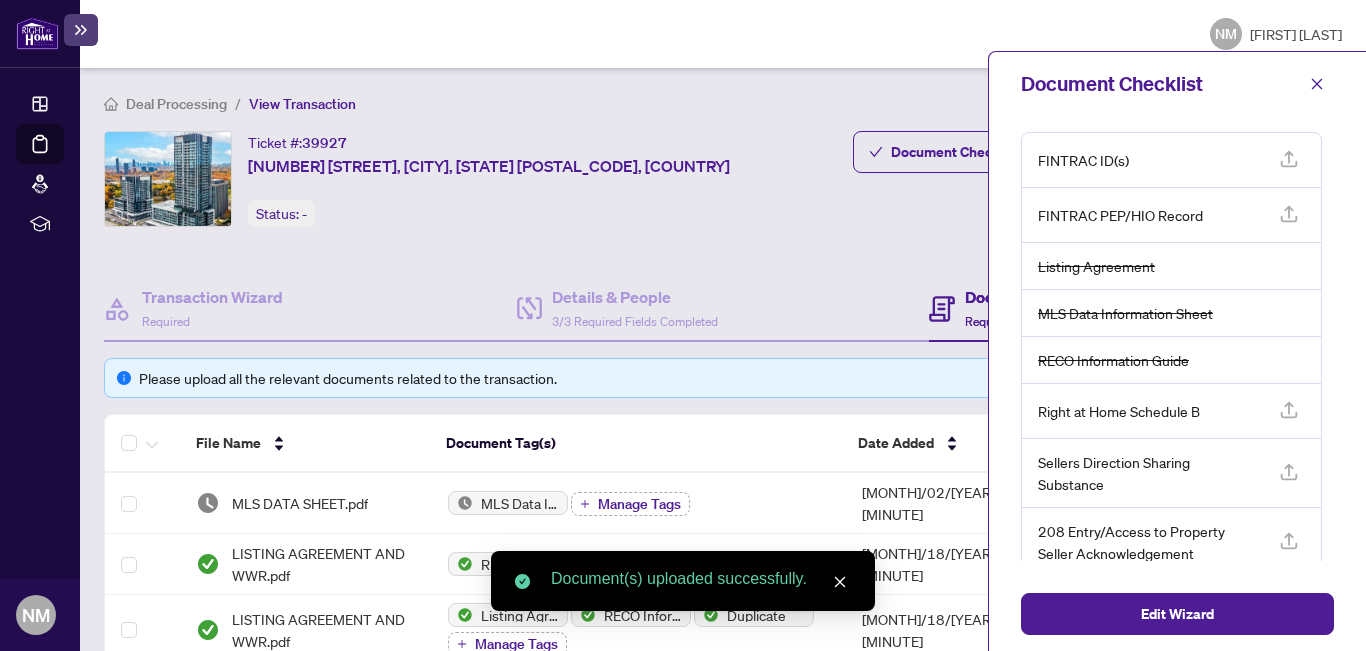 drag, startPoint x: 1315, startPoint y: 75, endPoint x: 1258, endPoint y: 102, distance: 63.07139 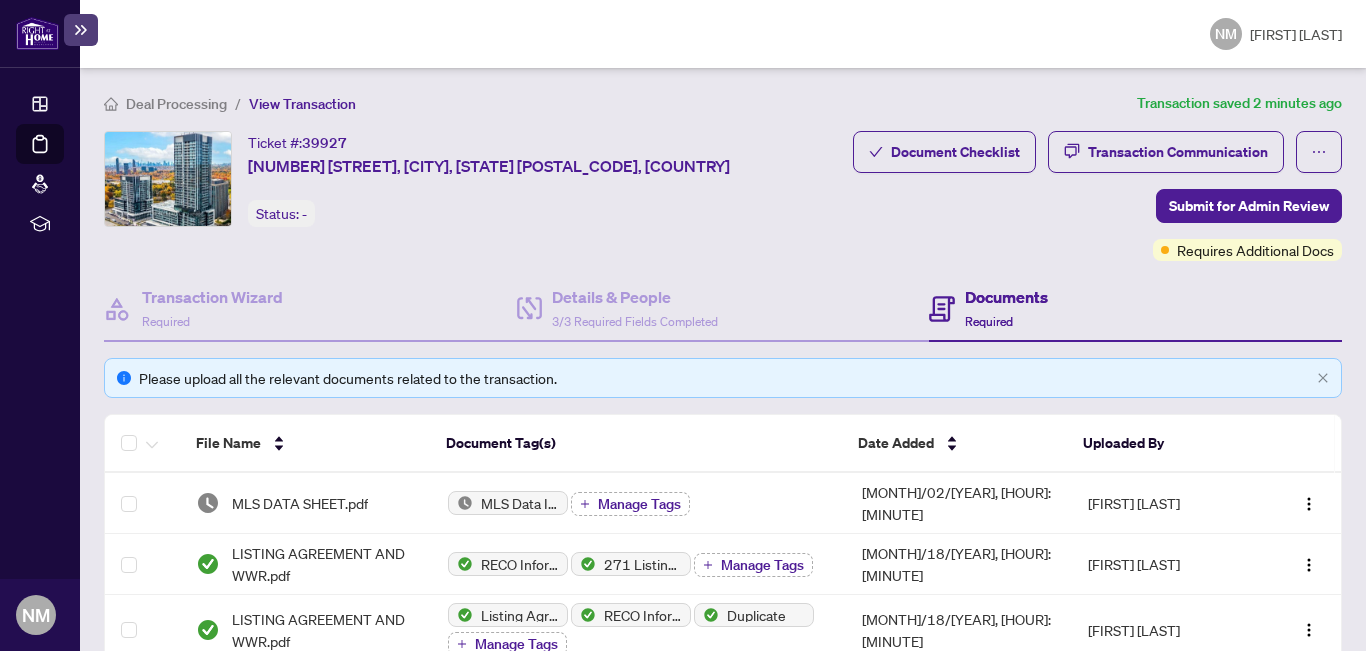 click at bounding box center [37, 33] 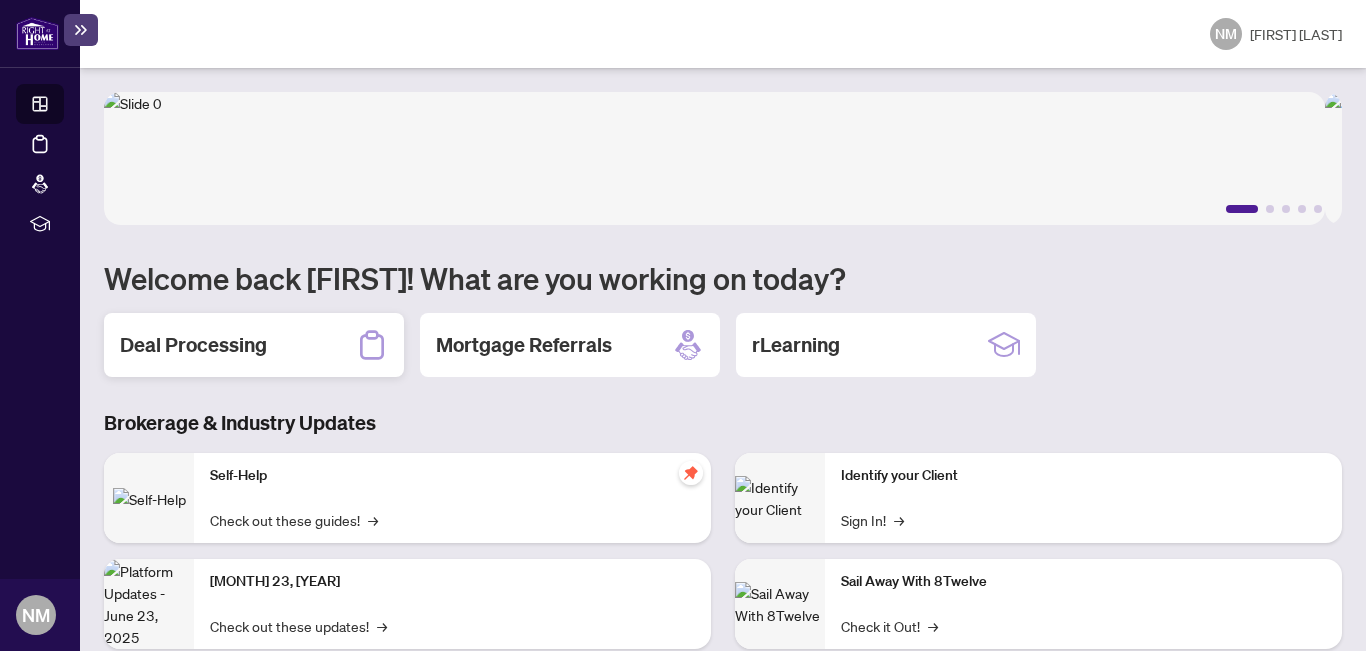 click on "Deal Processing" at bounding box center (193, 345) 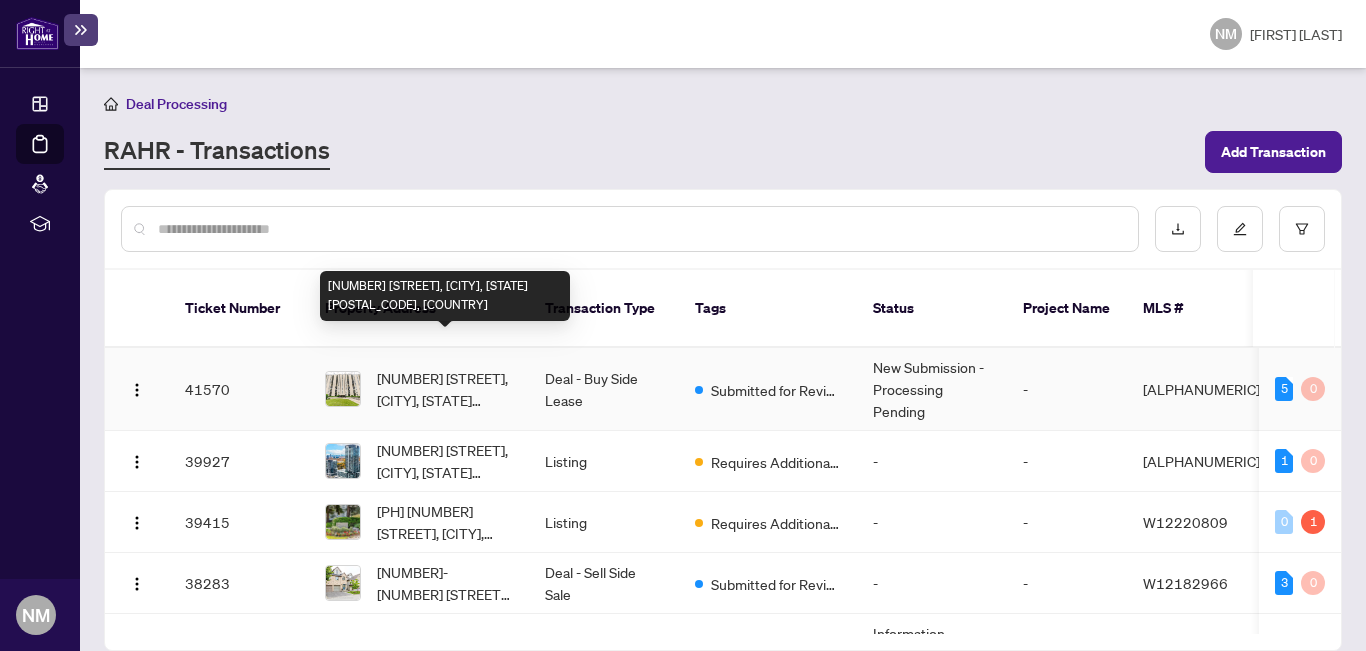 click on "[NUMBER] [STREET], [CITY], [STATE] [POSTAL_CODE], [COUNTRY]" at bounding box center (445, 389) 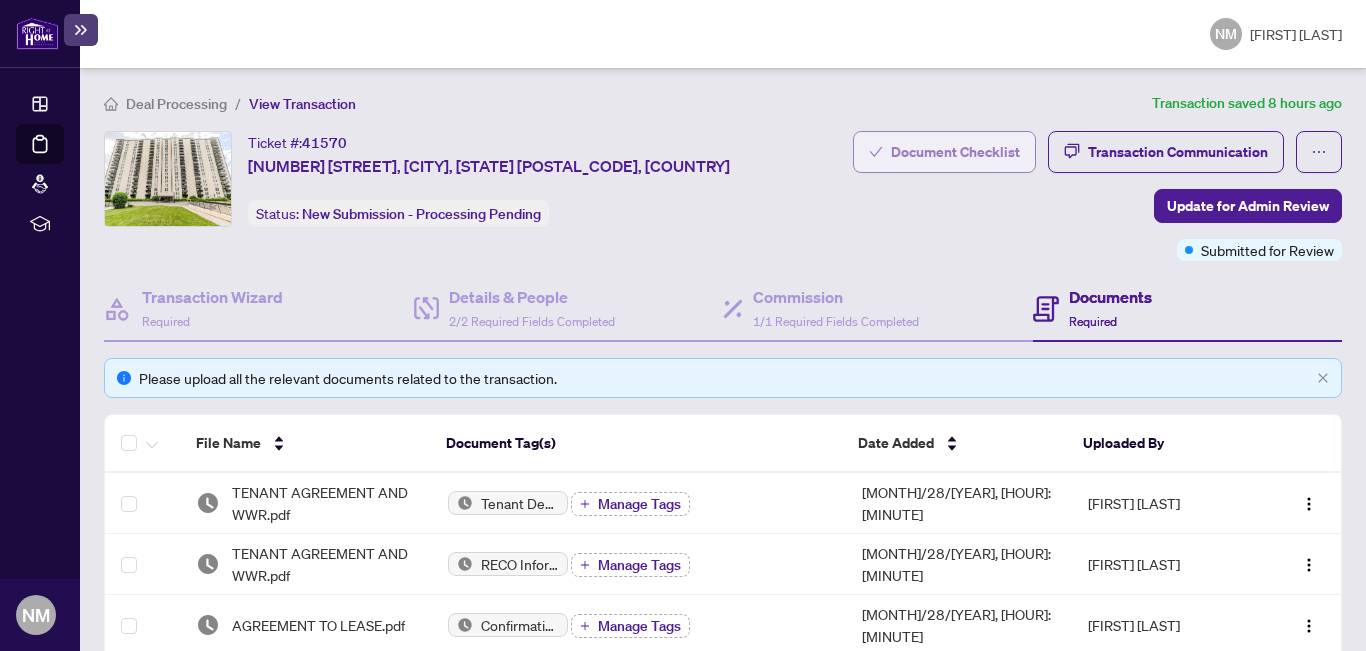 click on "Document Checklist" at bounding box center [955, 152] 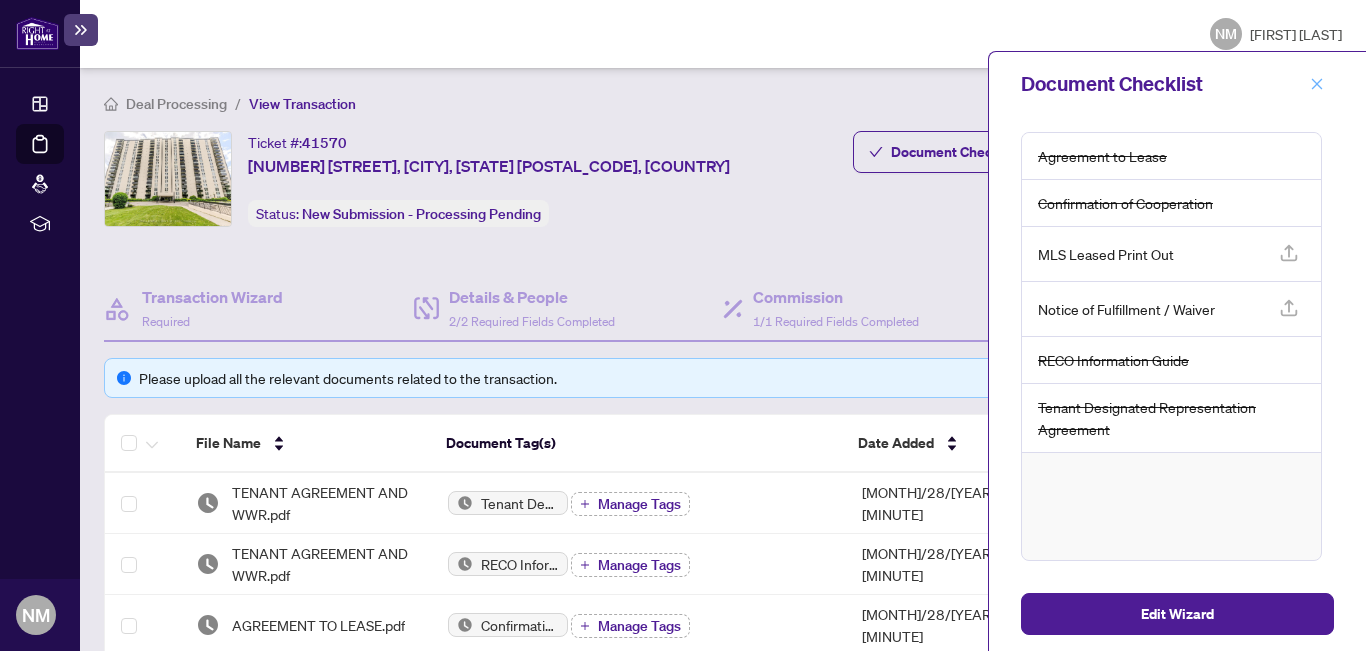 click at bounding box center (1317, 84) 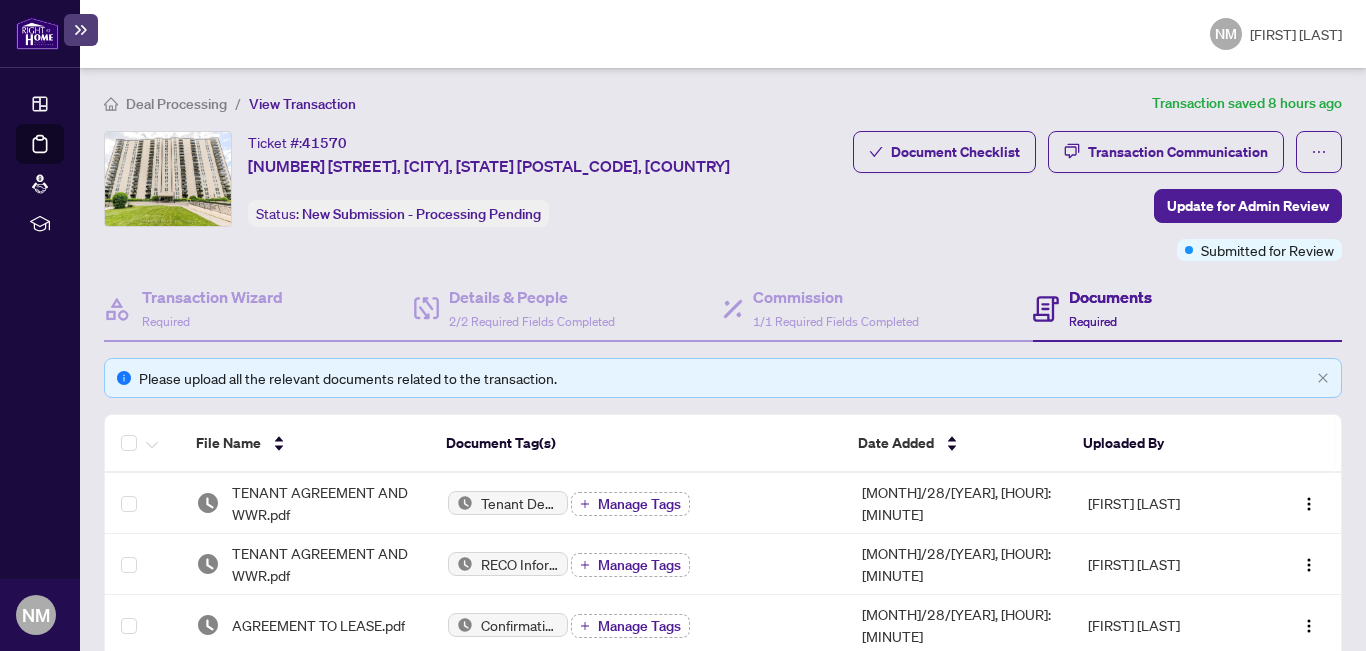click at bounding box center [81, 30] 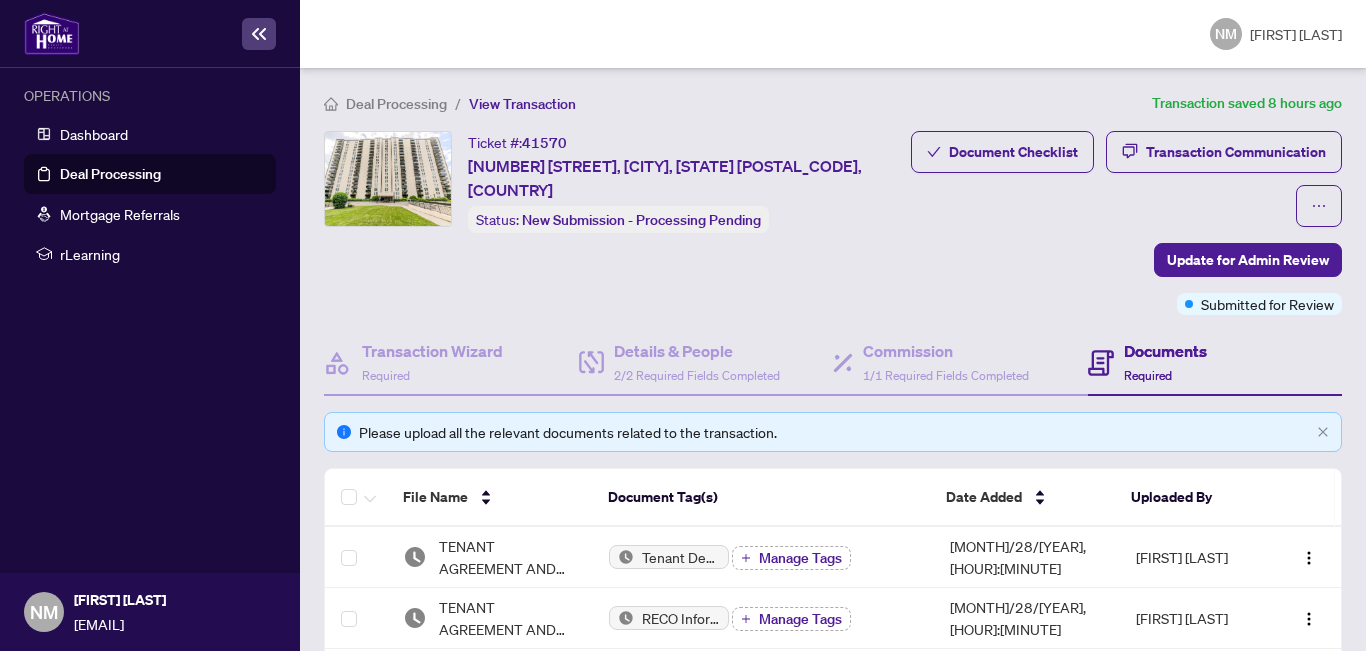 click at bounding box center (52, 33) 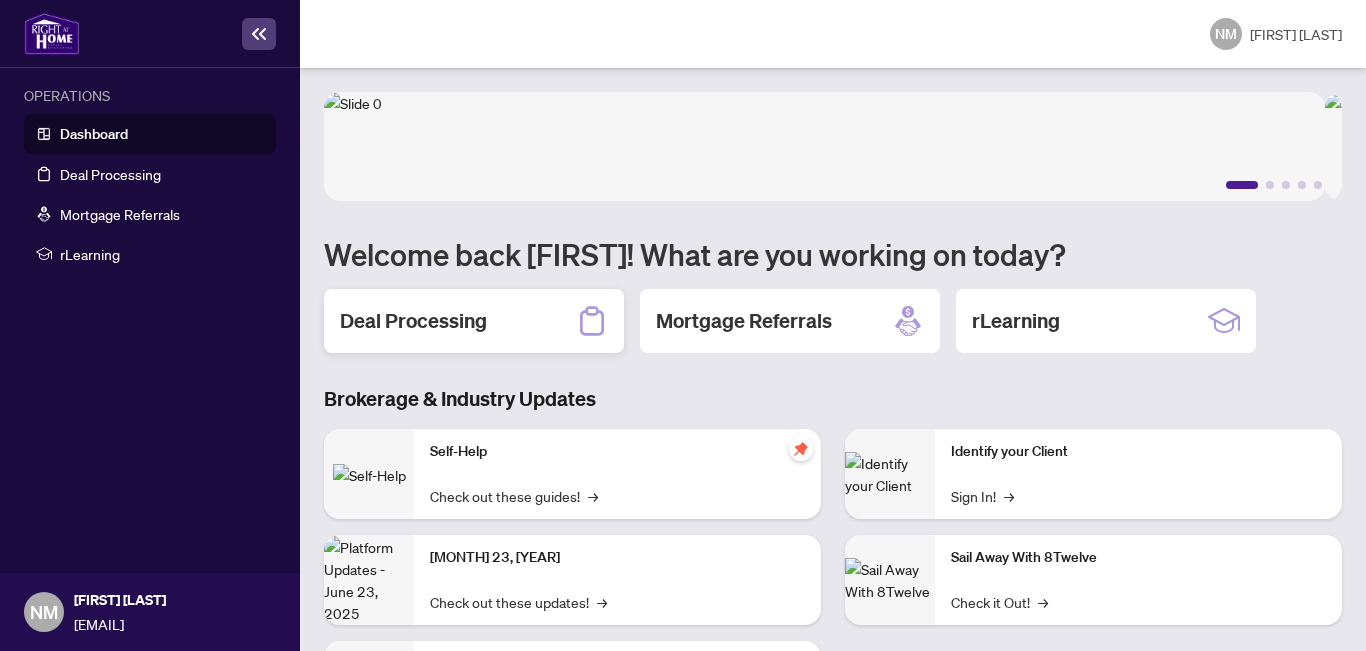click on "Deal Processing" at bounding box center [413, 321] 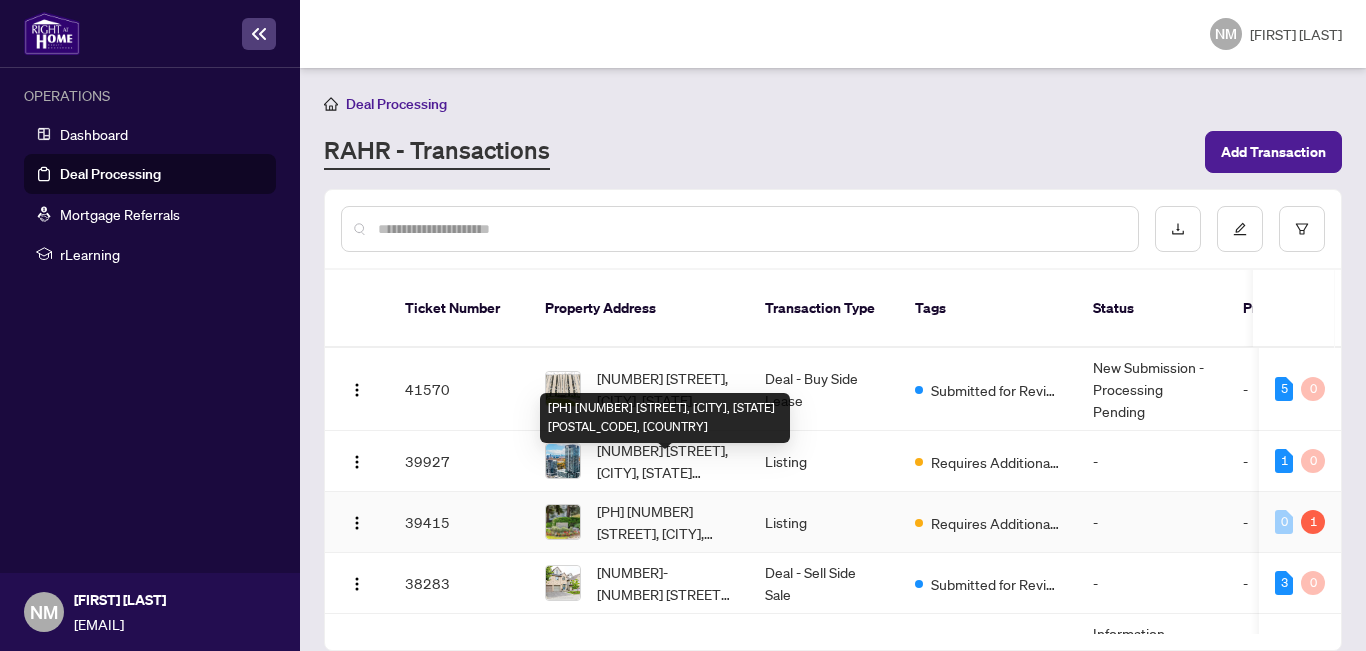 click on "[PH] [NUMBER] [STREET], [CITY], [STATE] [POSTAL_CODE], [COUNTRY]" at bounding box center (665, 522) 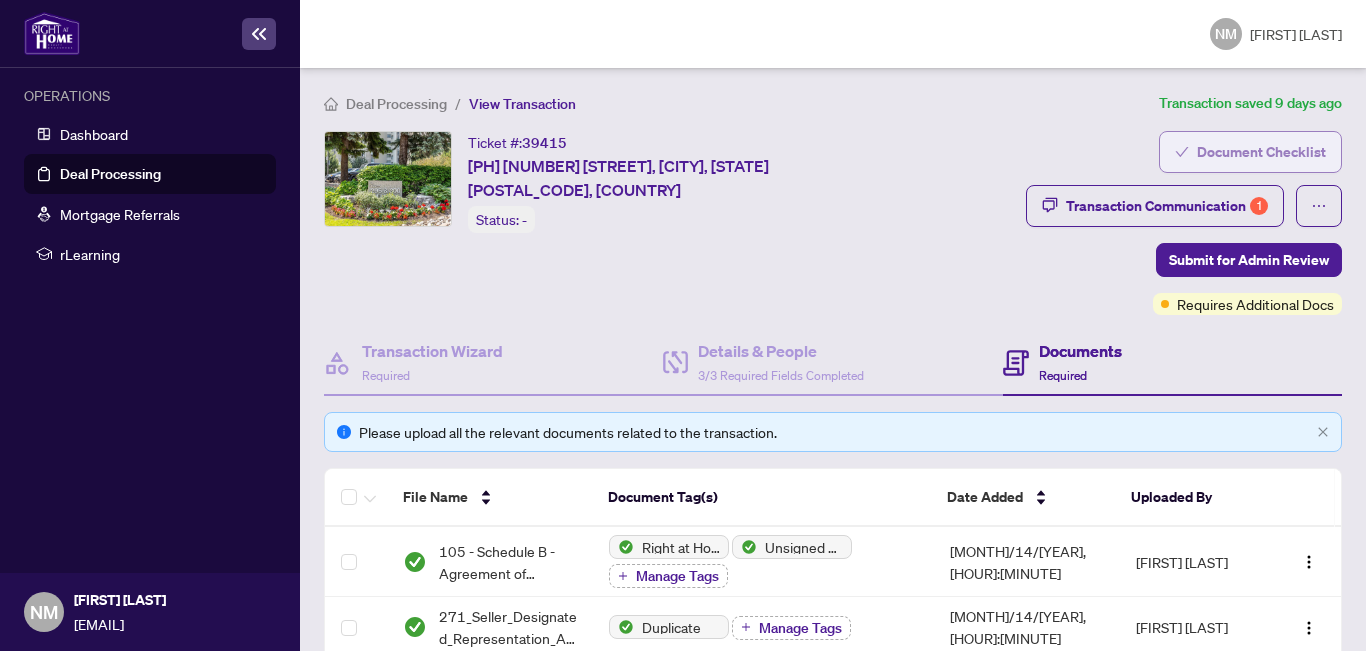 click on "Document Checklist" at bounding box center (1261, 152) 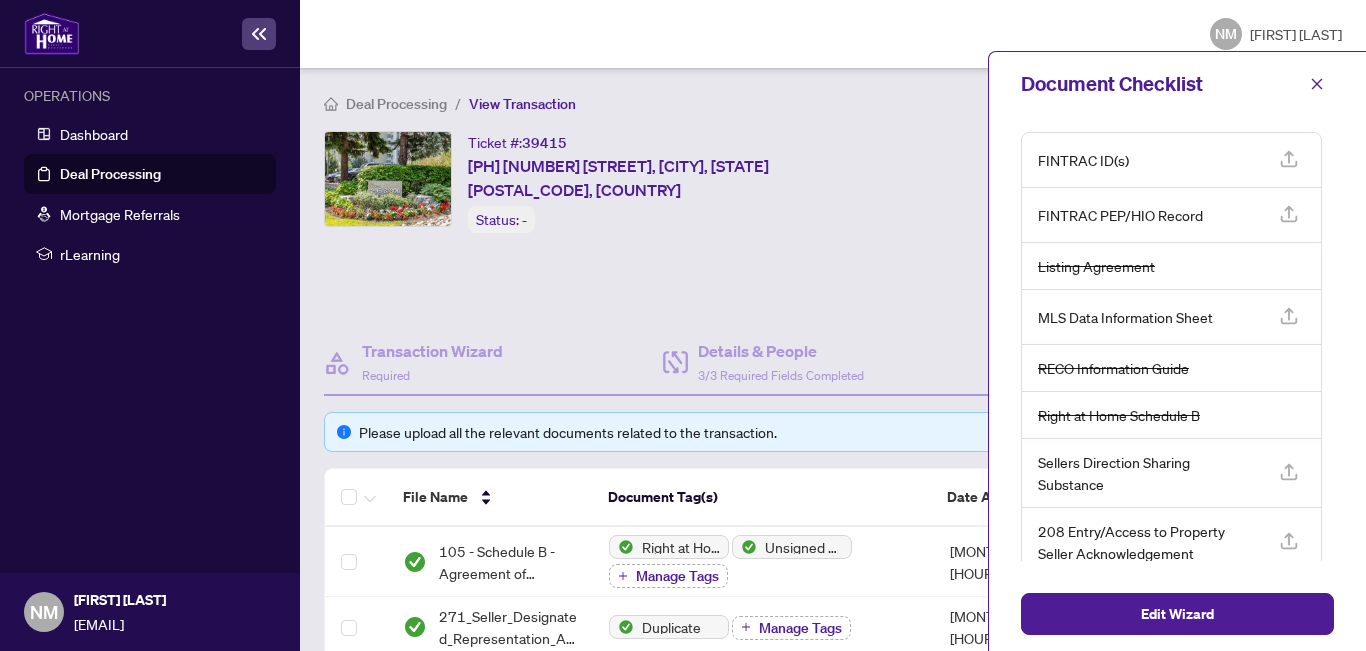 click at bounding box center (1289, 160) 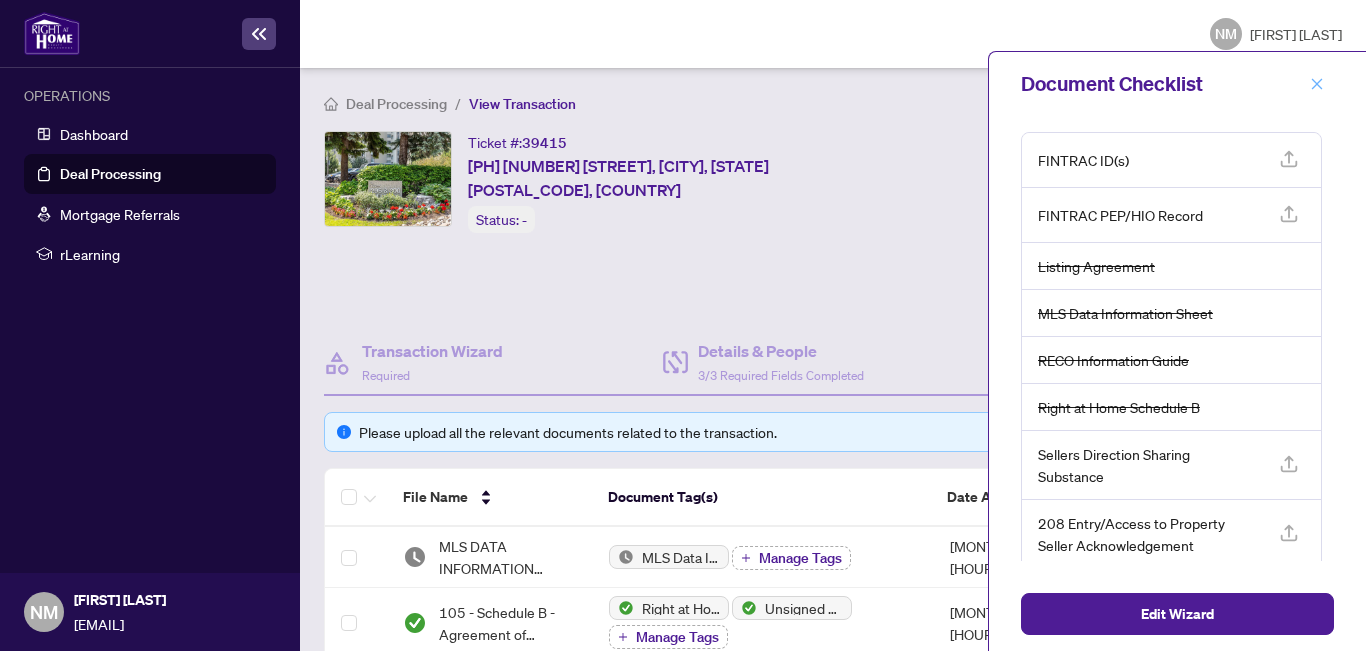 click at bounding box center (1317, 83) 